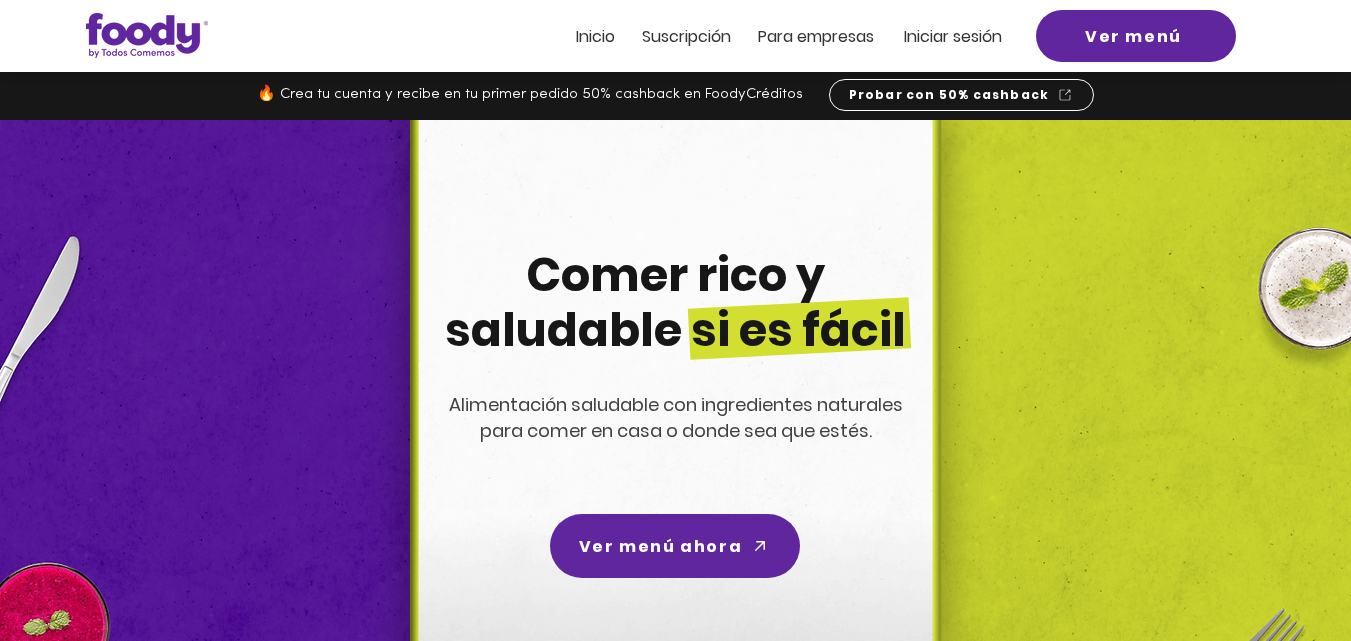 scroll, scrollTop: 0, scrollLeft: 0, axis: both 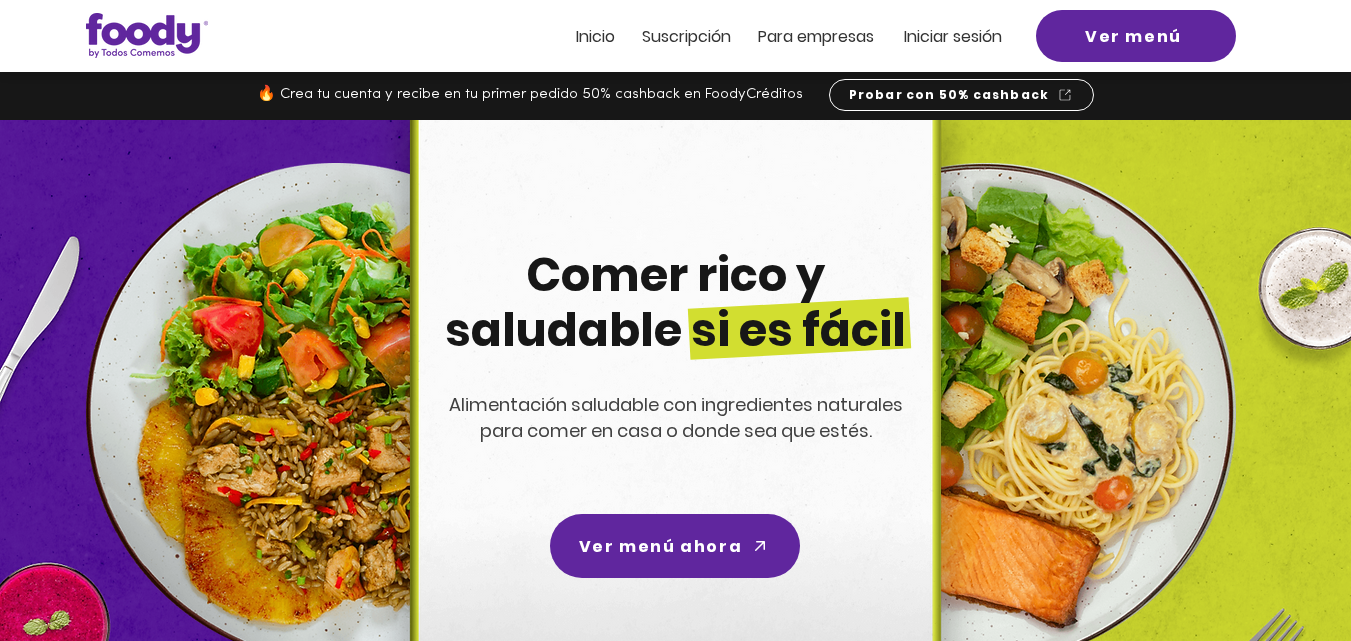 click on "Iniciar sesión" at bounding box center [953, 36] 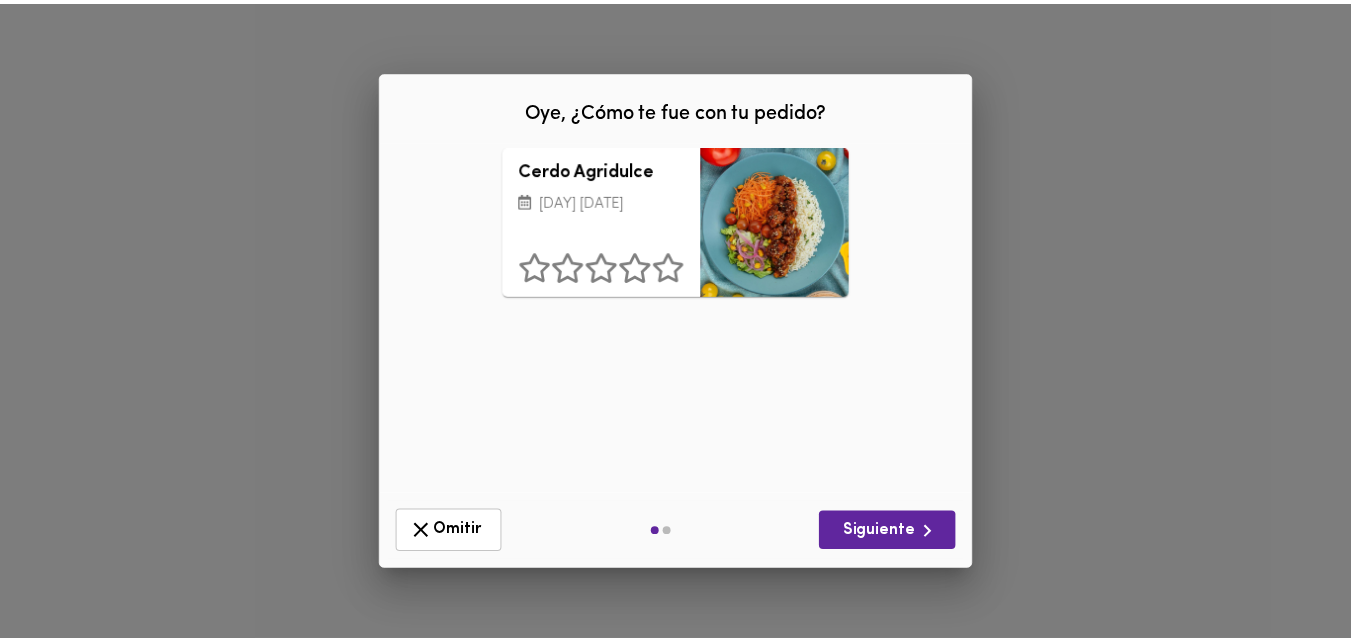 scroll, scrollTop: 0, scrollLeft: 0, axis: both 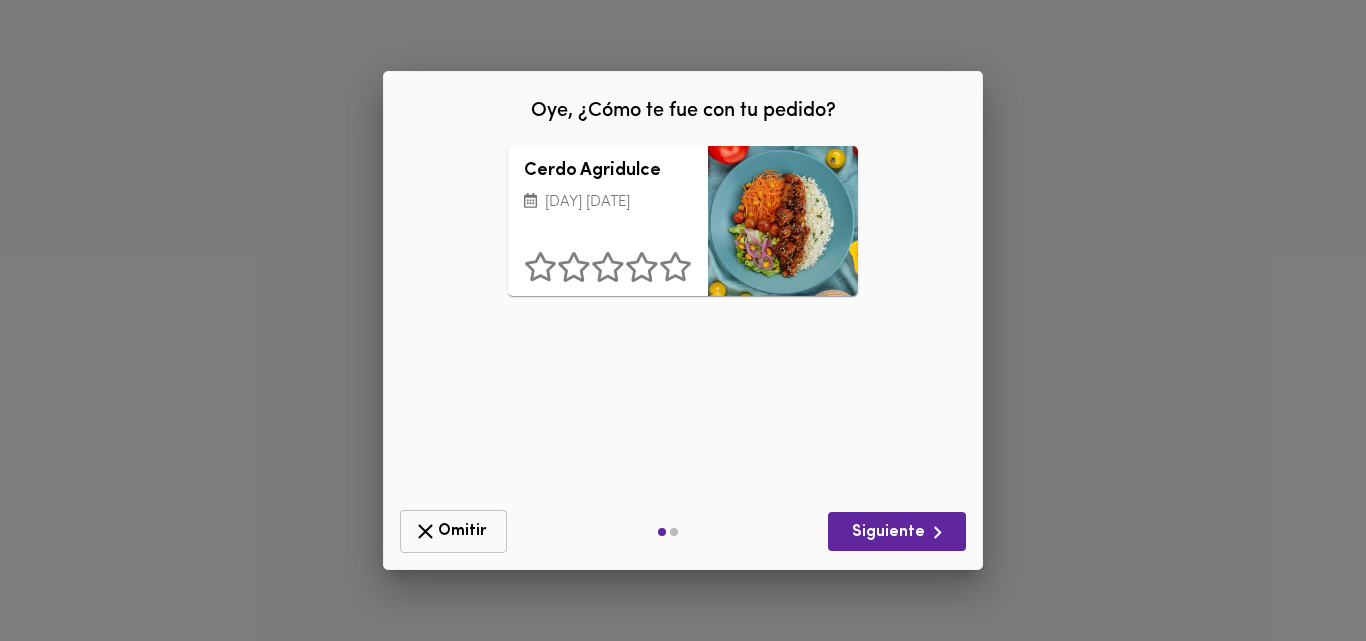 click on "Omitir" at bounding box center (453, 531) 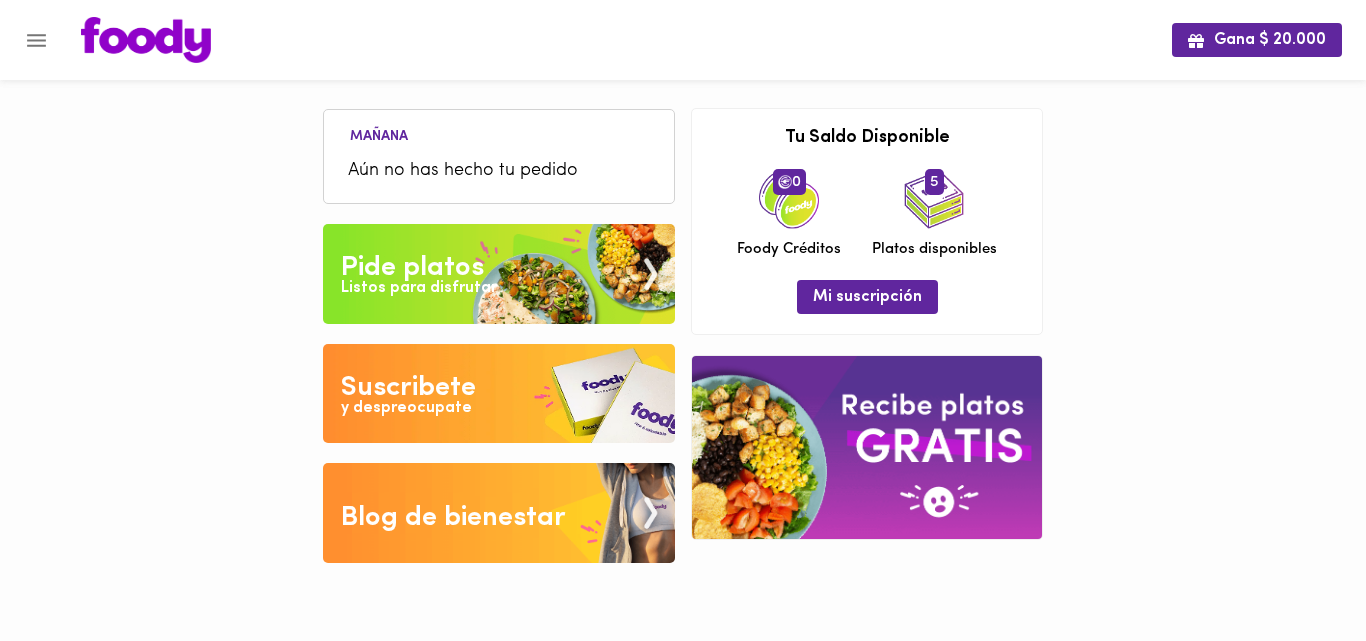 click on "Pide platos" at bounding box center [412, 268] 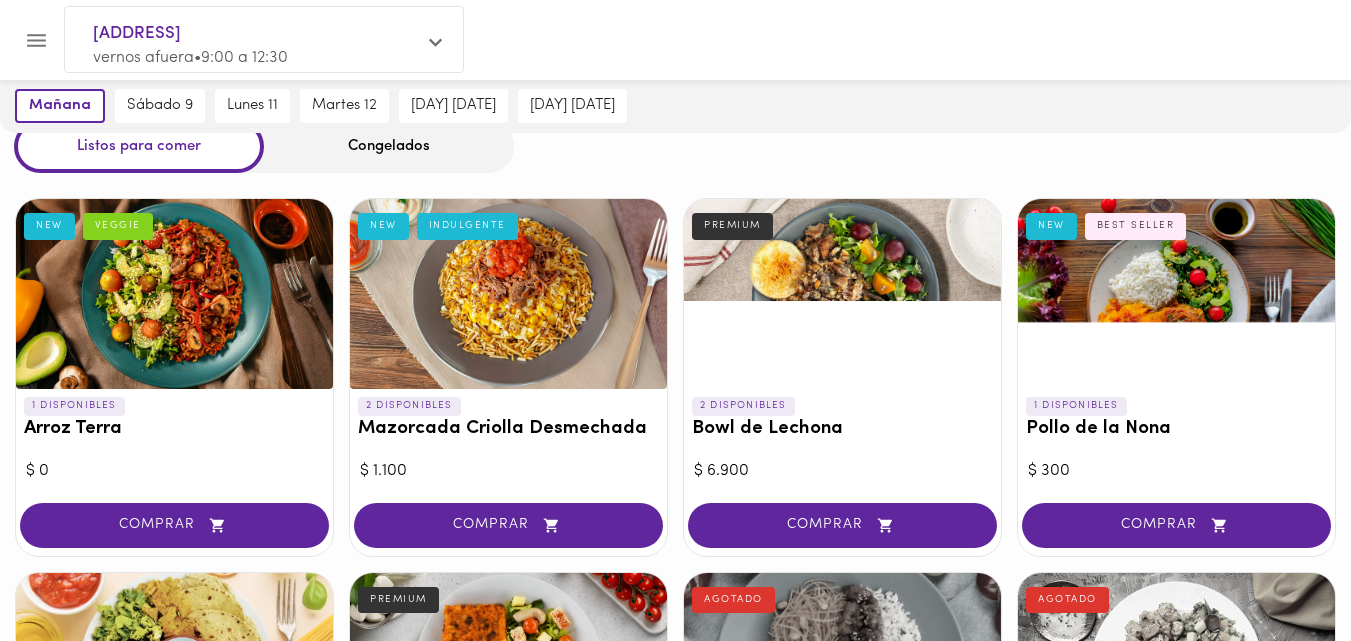scroll, scrollTop: 70, scrollLeft: 0, axis: vertical 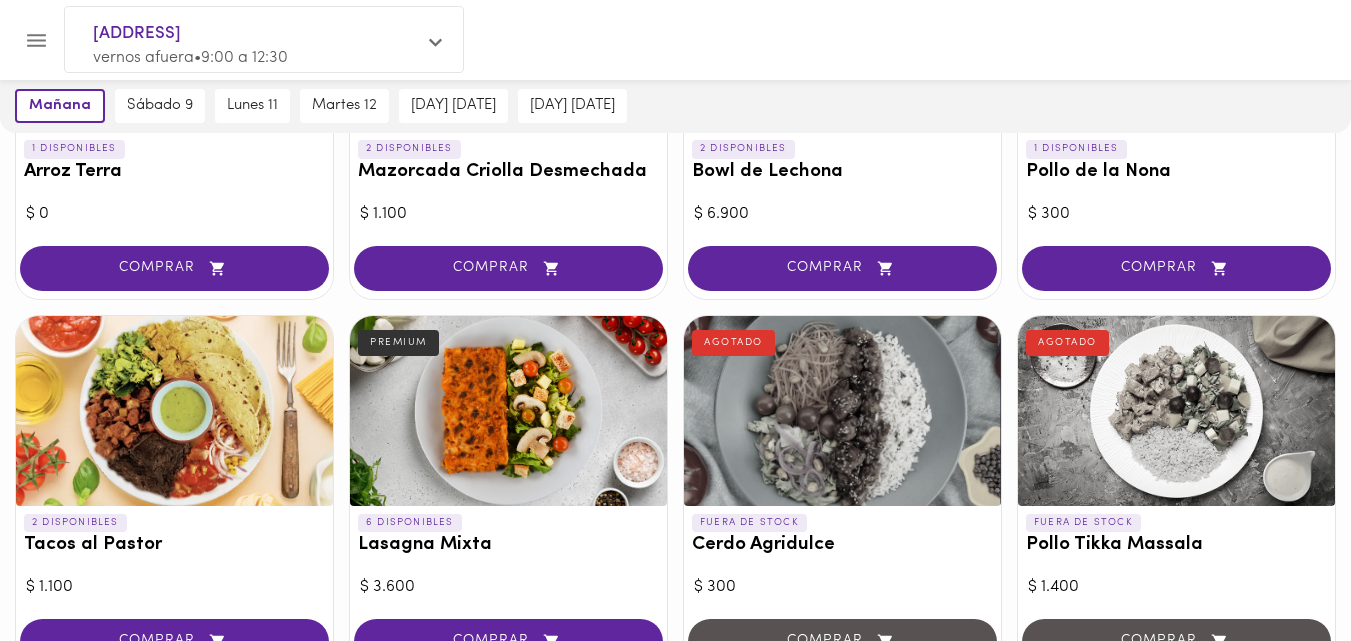 click at bounding box center [174, 411] 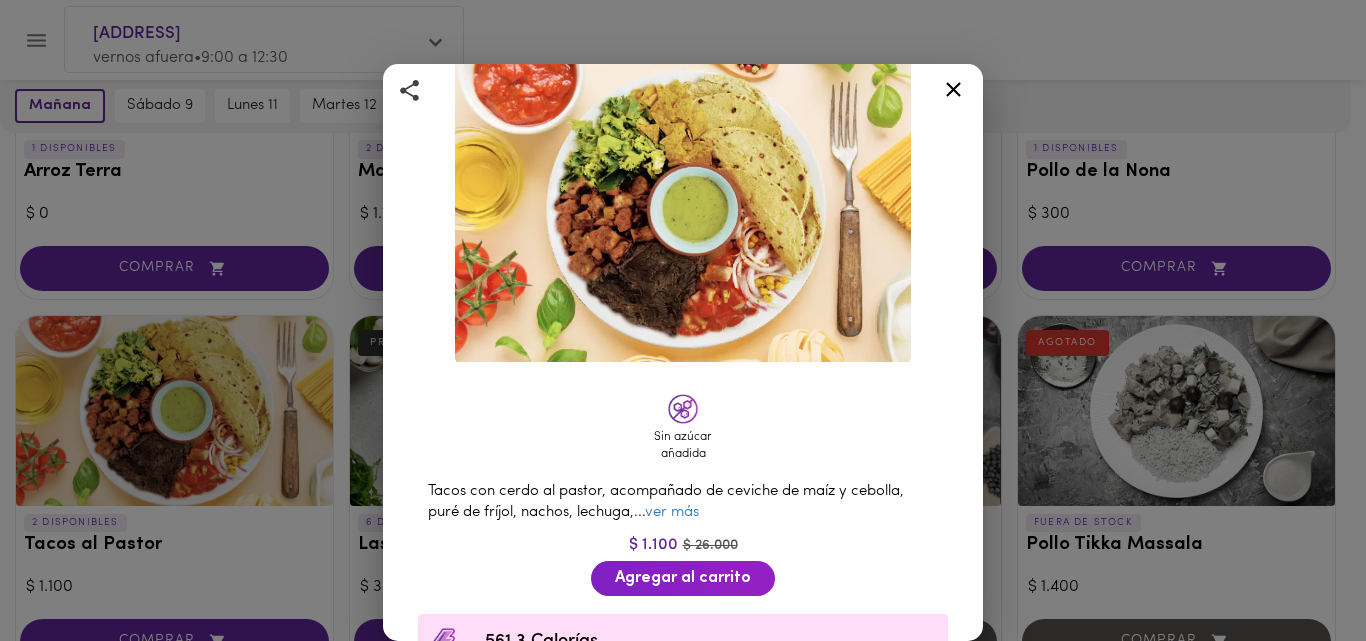 scroll, scrollTop: 124, scrollLeft: 0, axis: vertical 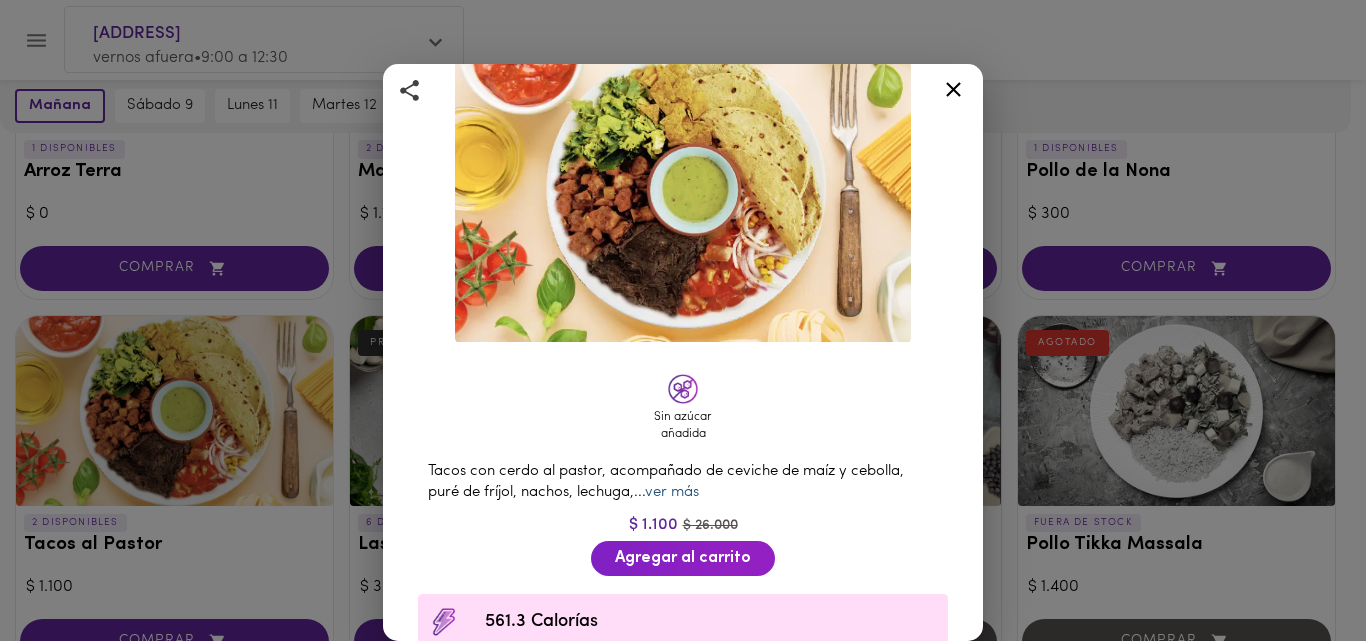 click on "ver más" at bounding box center (672, 492) 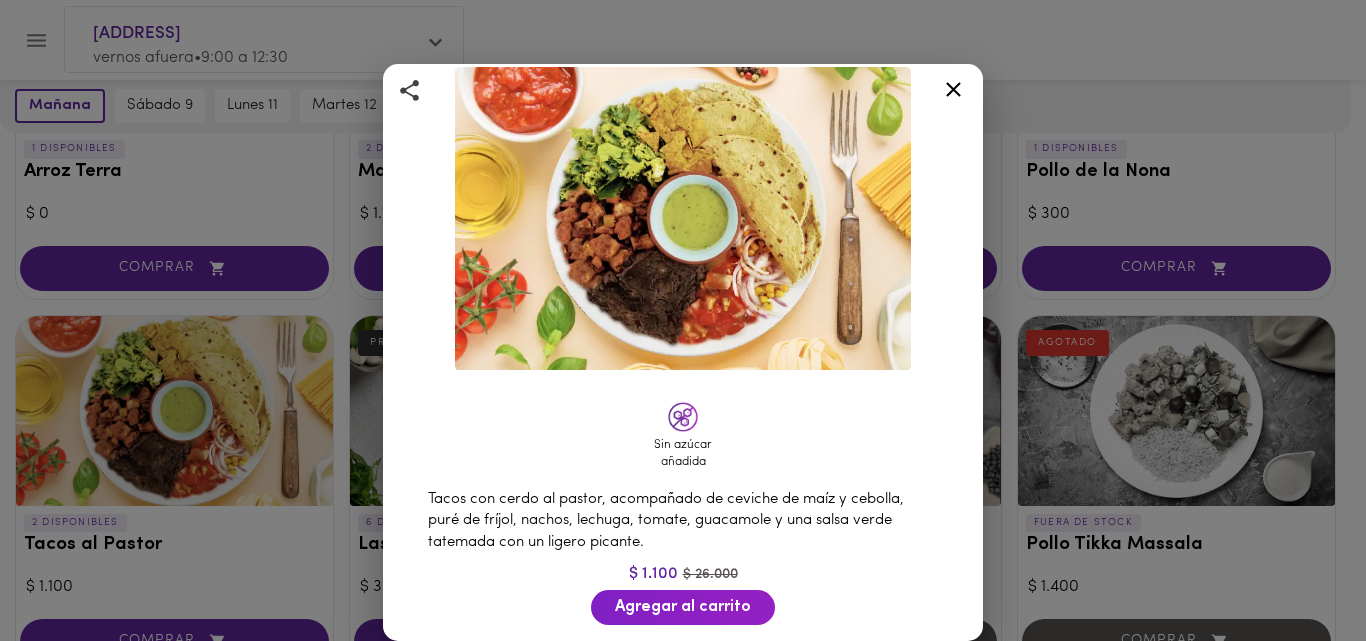 scroll, scrollTop: 97, scrollLeft: 0, axis: vertical 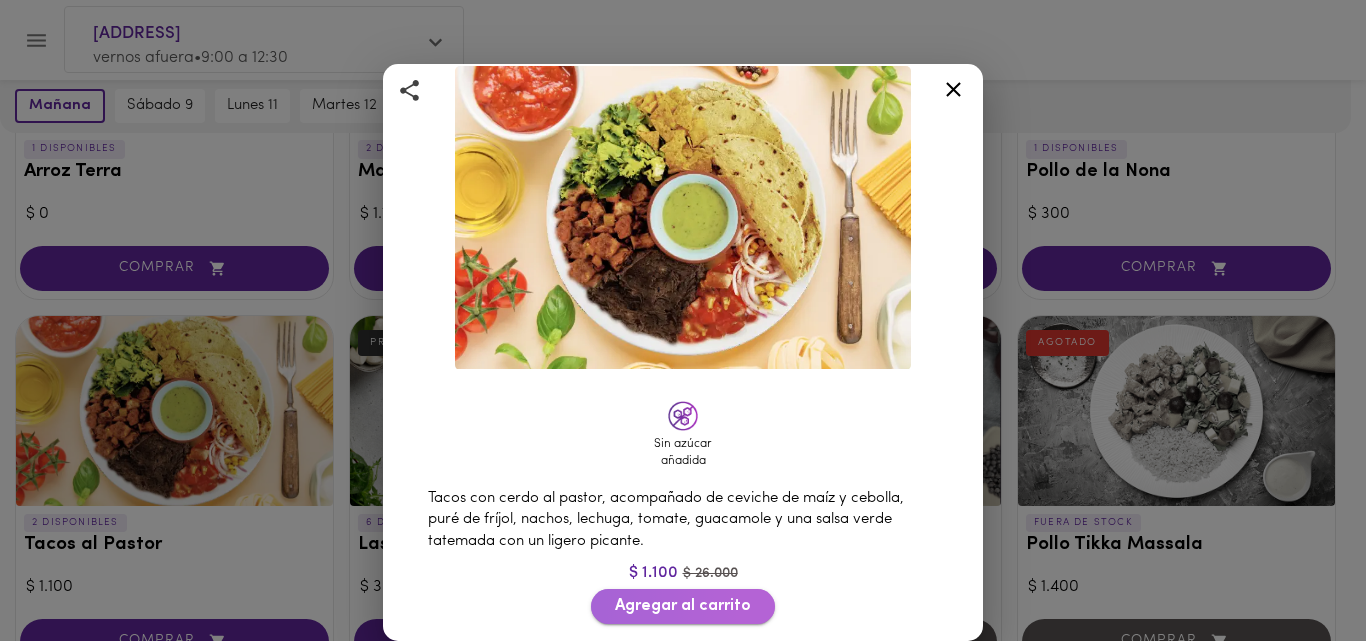click on "Agregar al carrito" at bounding box center [683, 606] 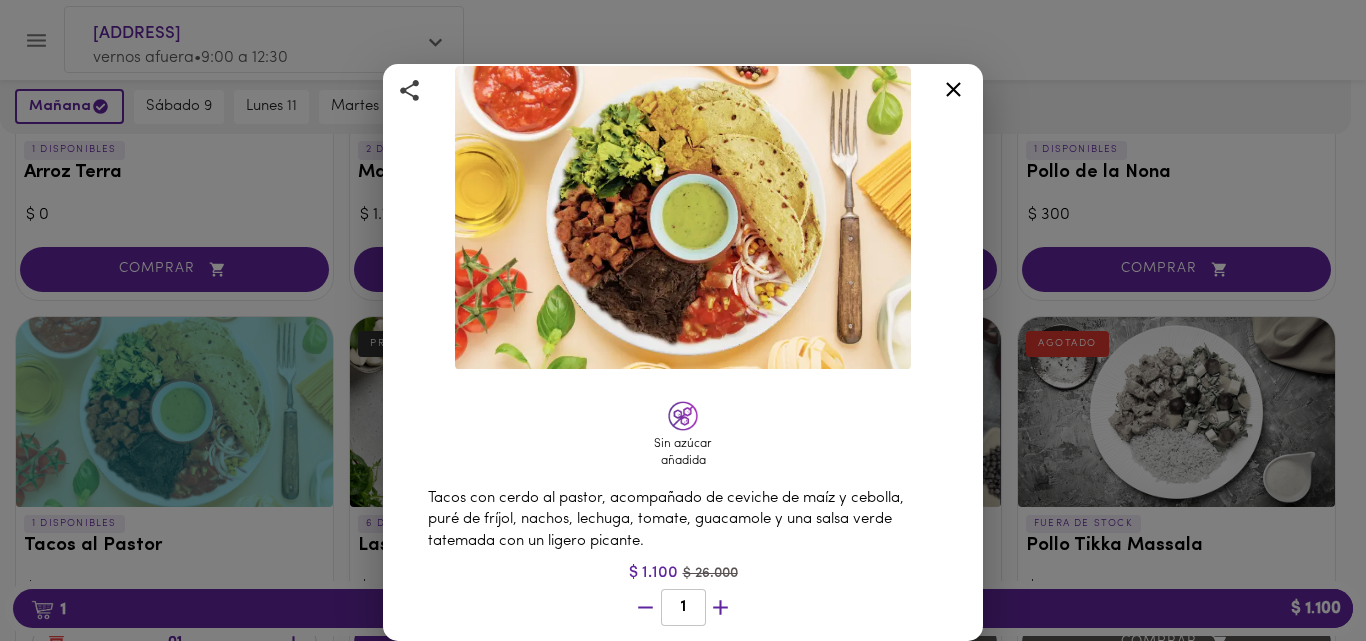 scroll, scrollTop: 333, scrollLeft: 0, axis: vertical 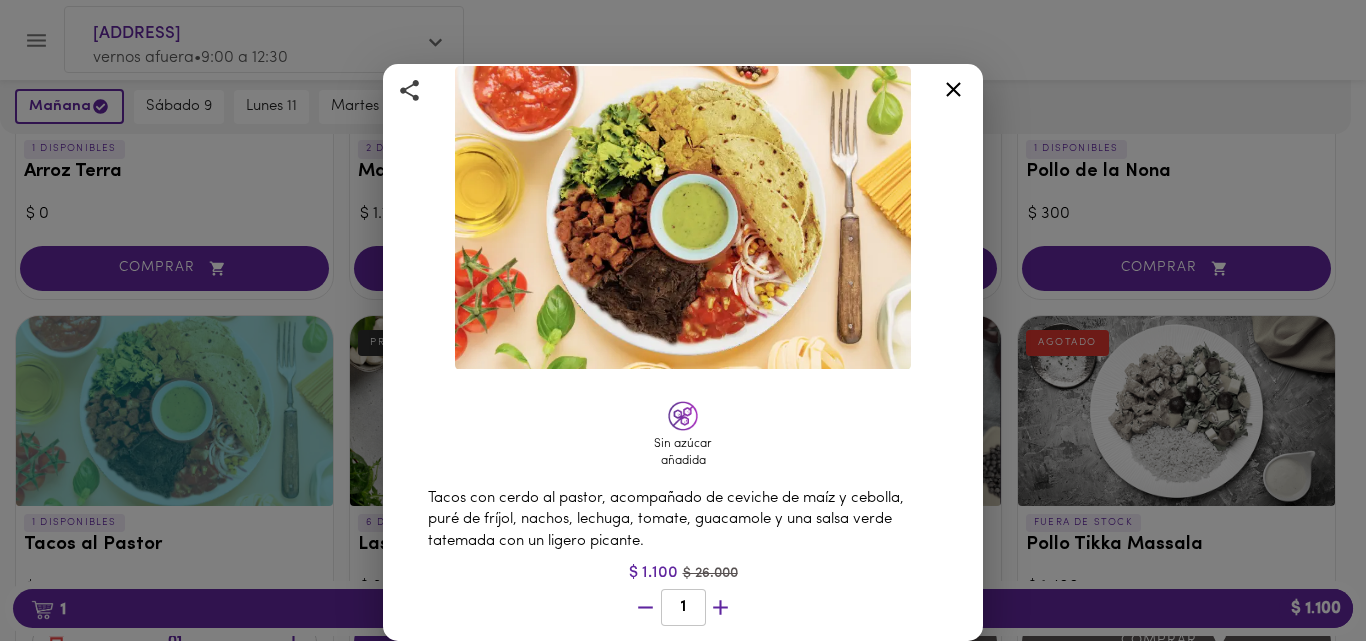 click 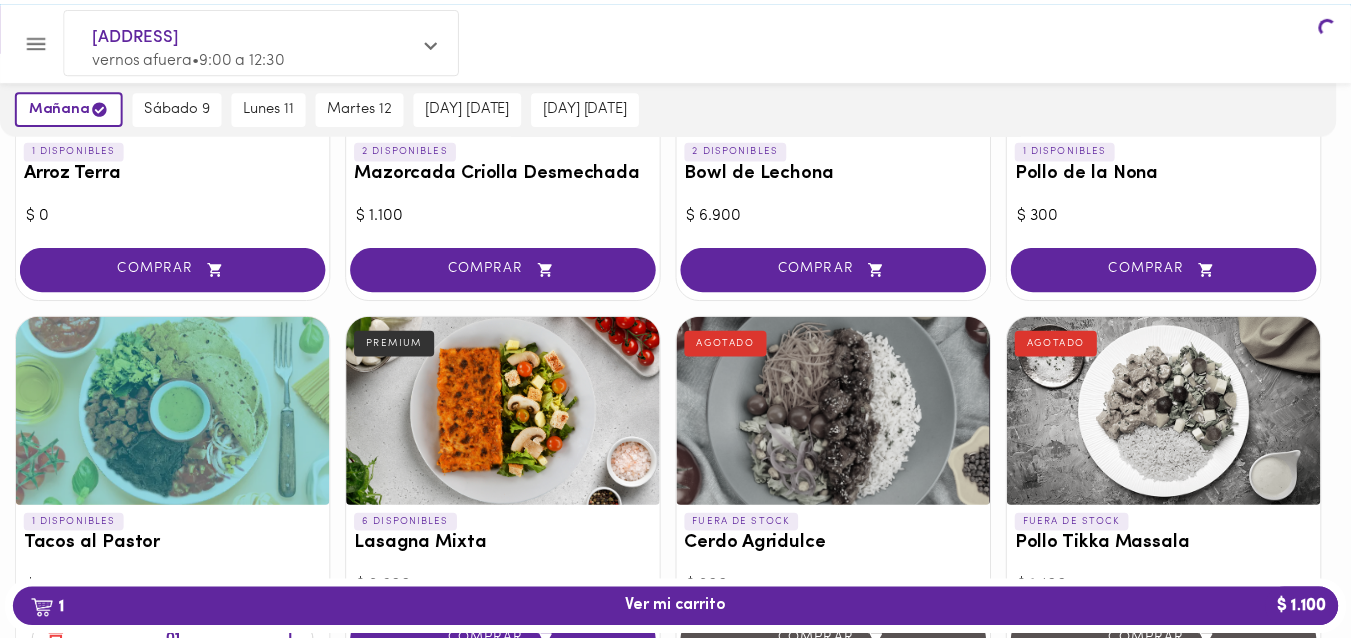 scroll, scrollTop: 332, scrollLeft: 0, axis: vertical 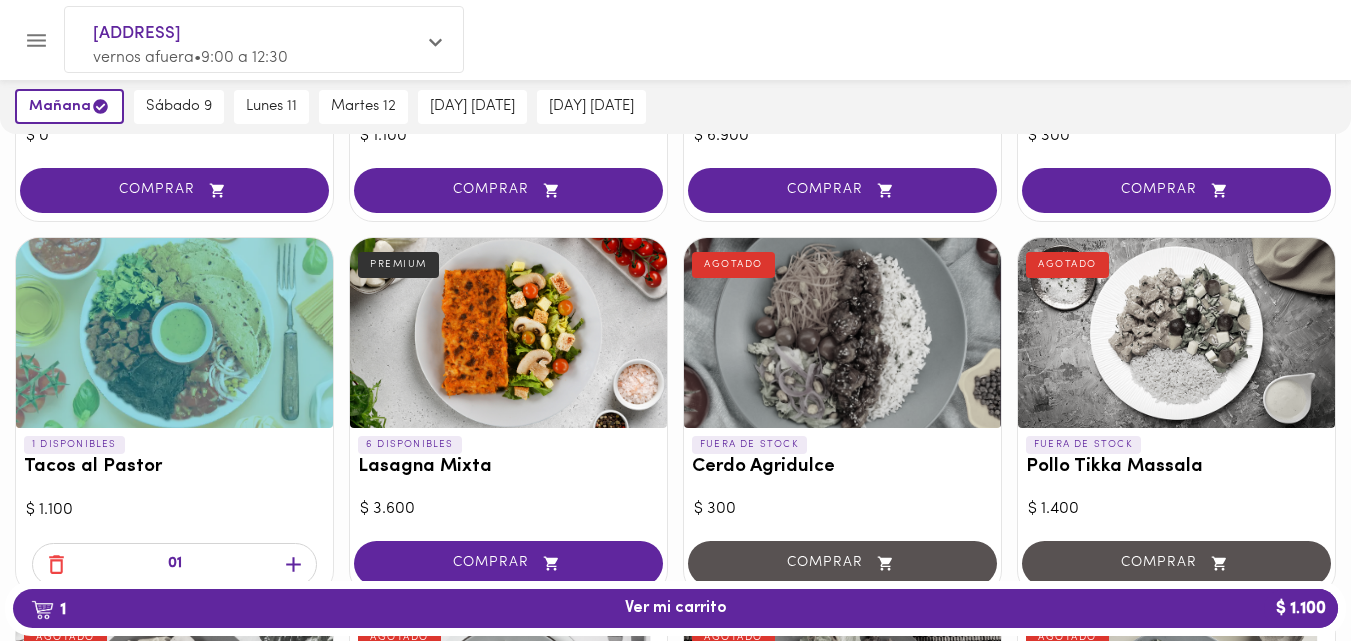 click at bounding box center [508, 333] 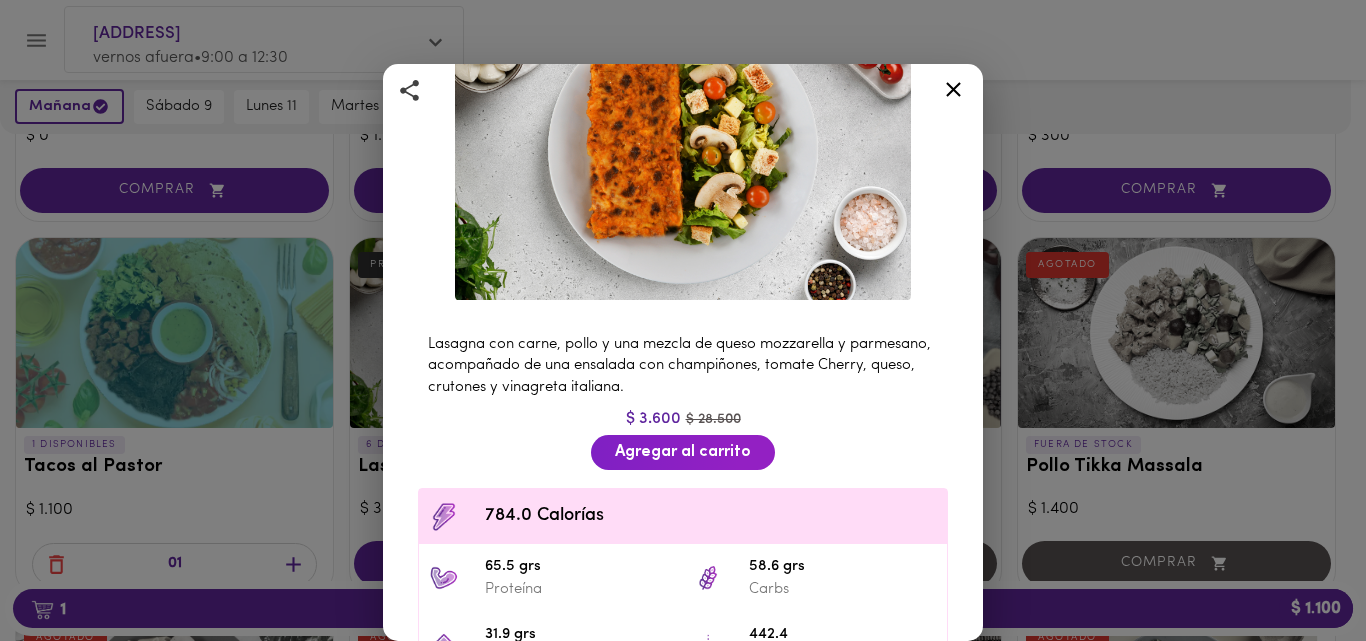 scroll, scrollTop: 164, scrollLeft: 0, axis: vertical 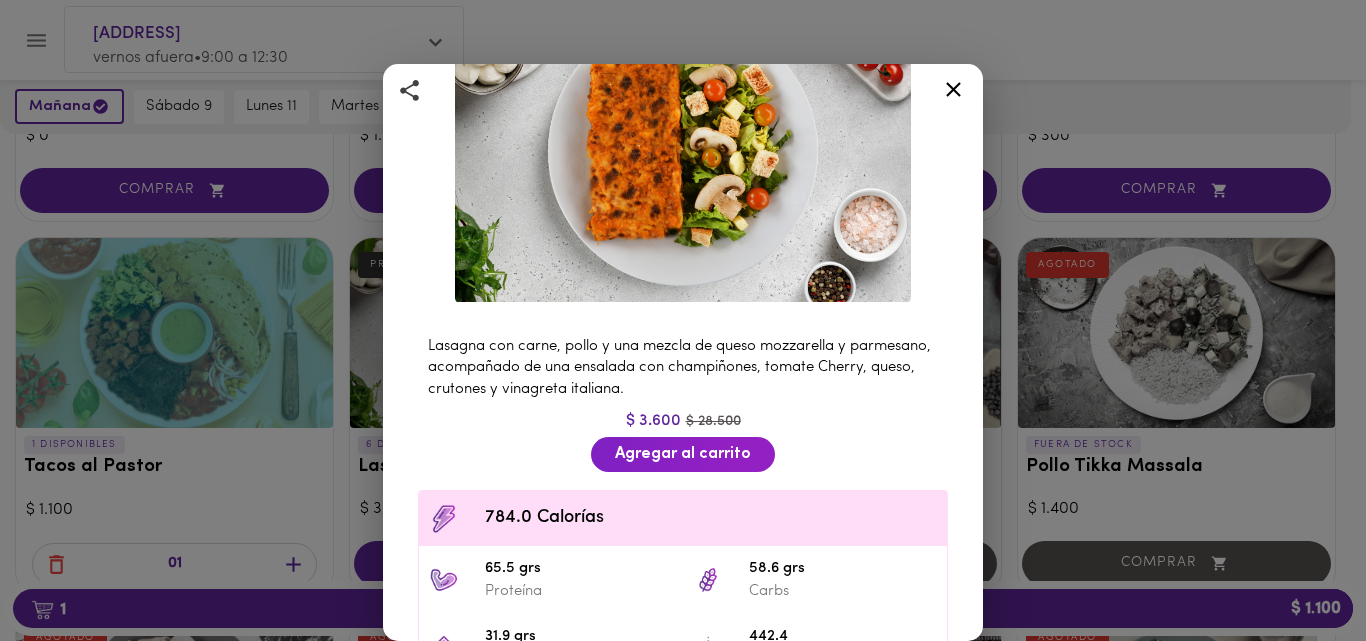 click 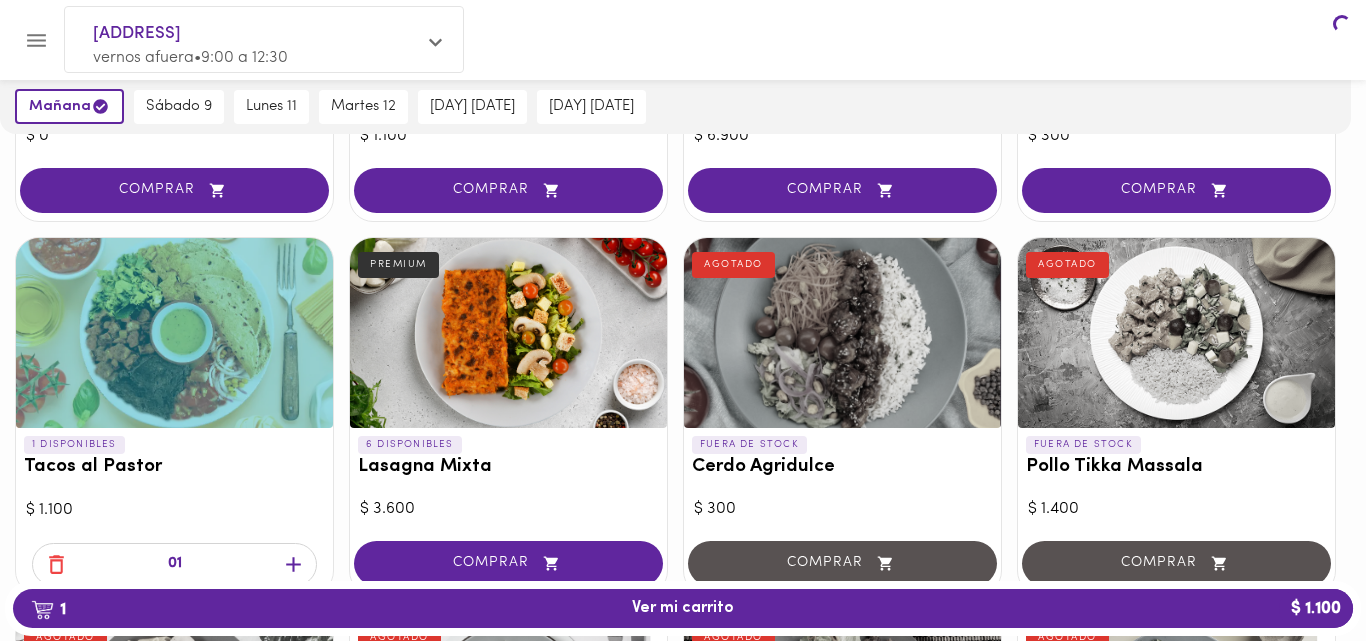 scroll, scrollTop: 0, scrollLeft: 0, axis: both 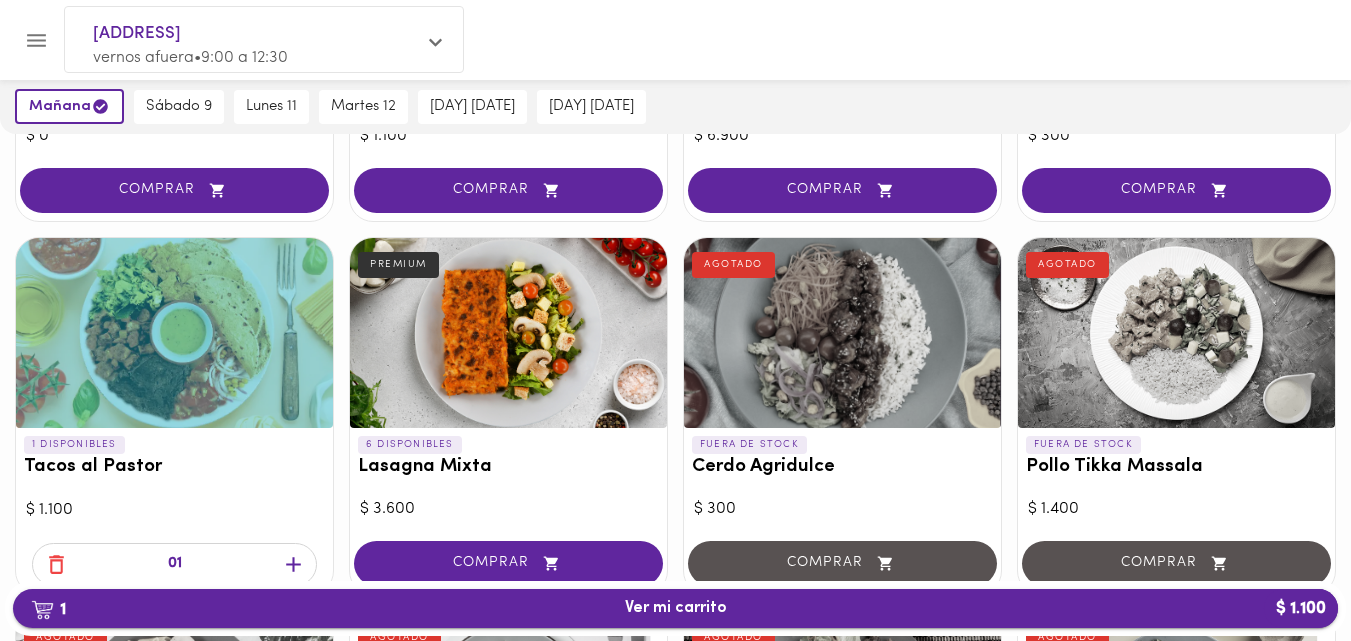 click on "1" at bounding box center (48, 609) 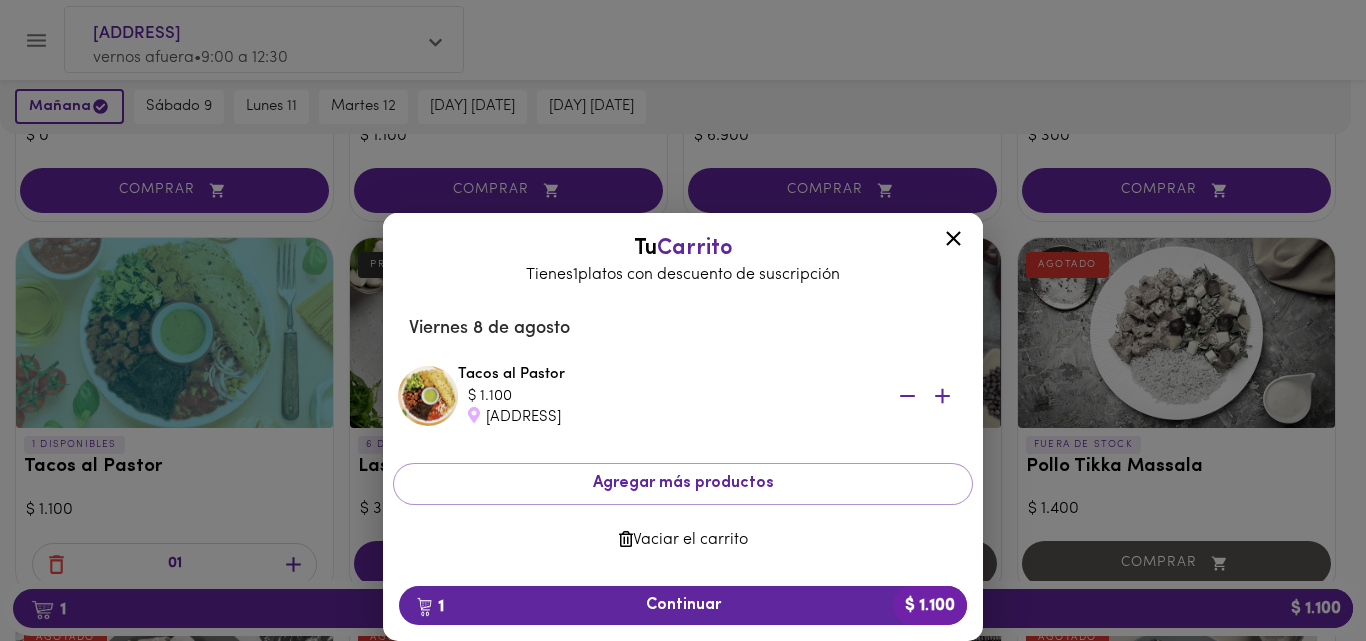click on "Vaciar el carrito" at bounding box center [683, 540] 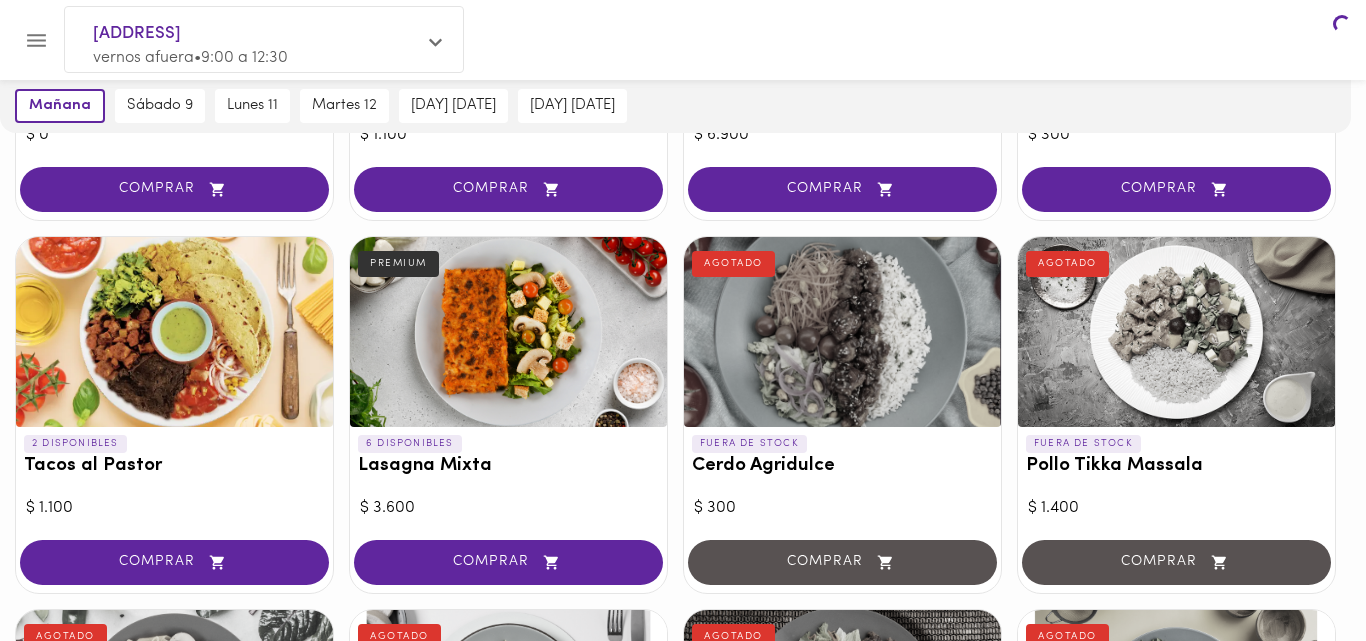 scroll, scrollTop: 410, scrollLeft: 0, axis: vertical 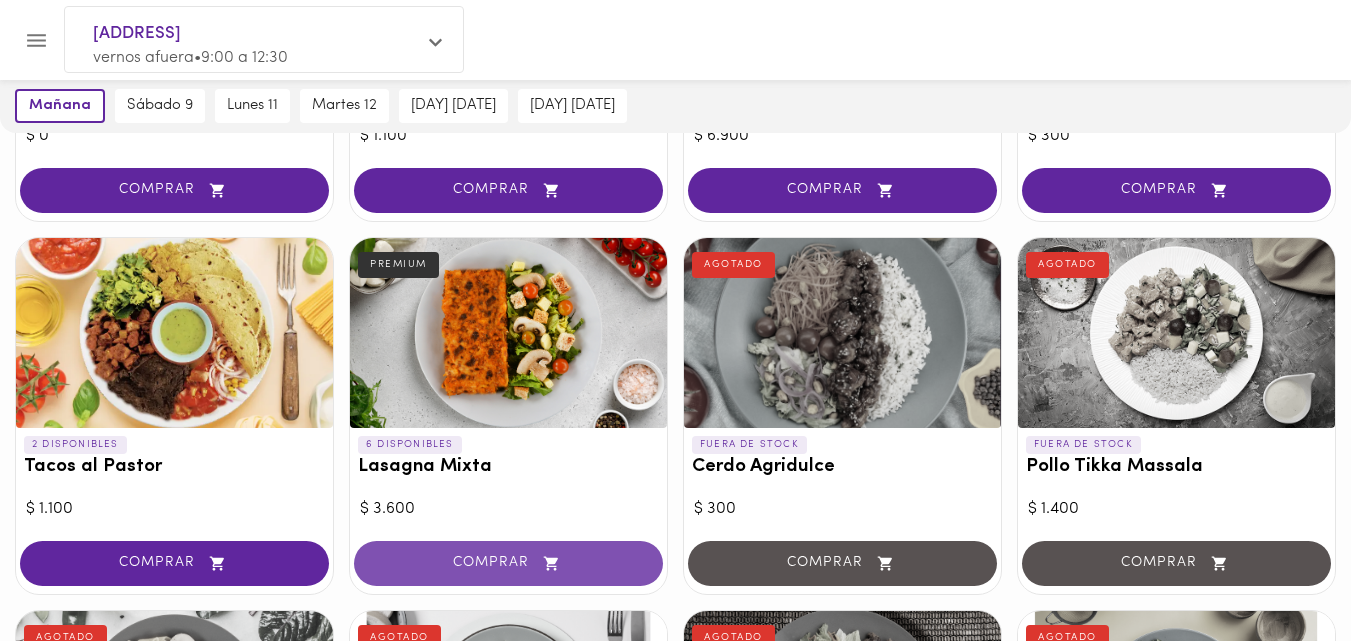 click 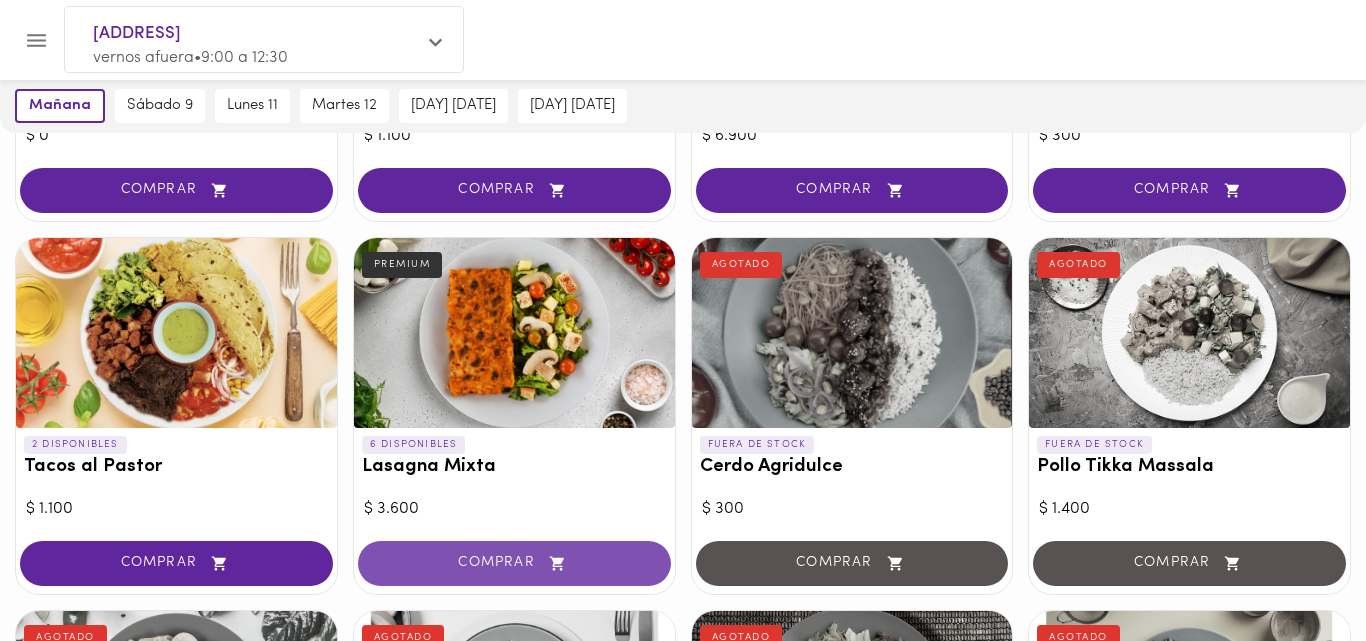 scroll, scrollTop: 411, scrollLeft: 0, axis: vertical 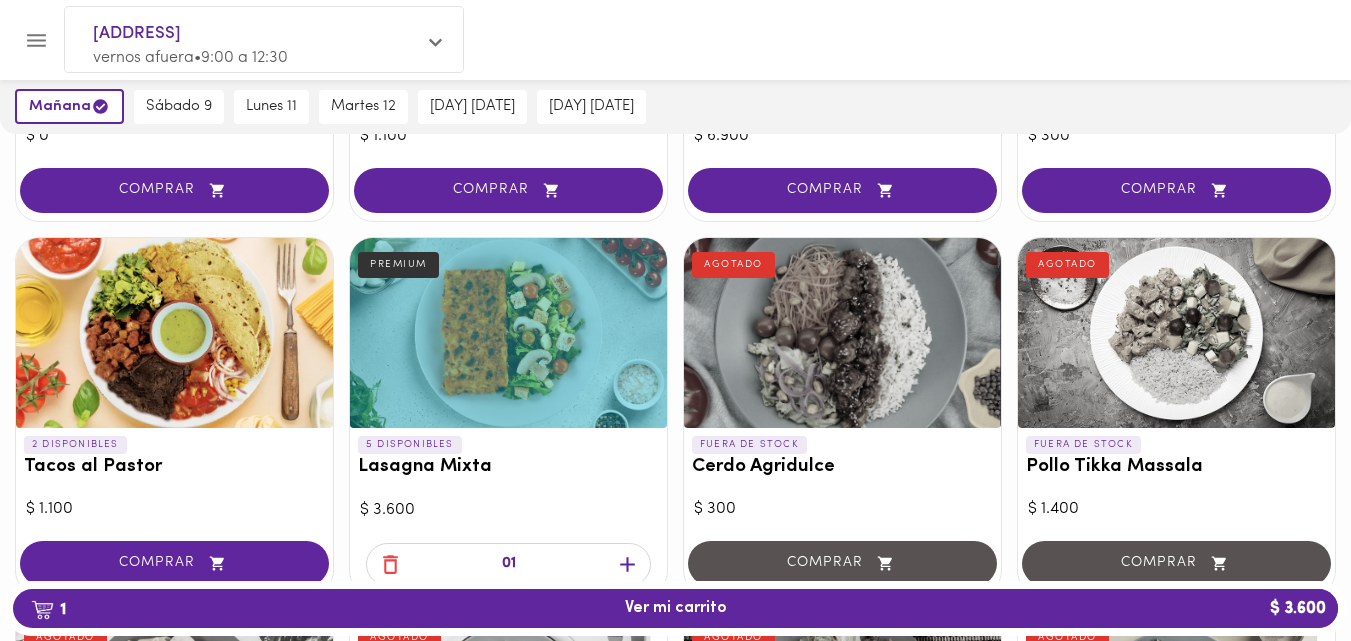 click 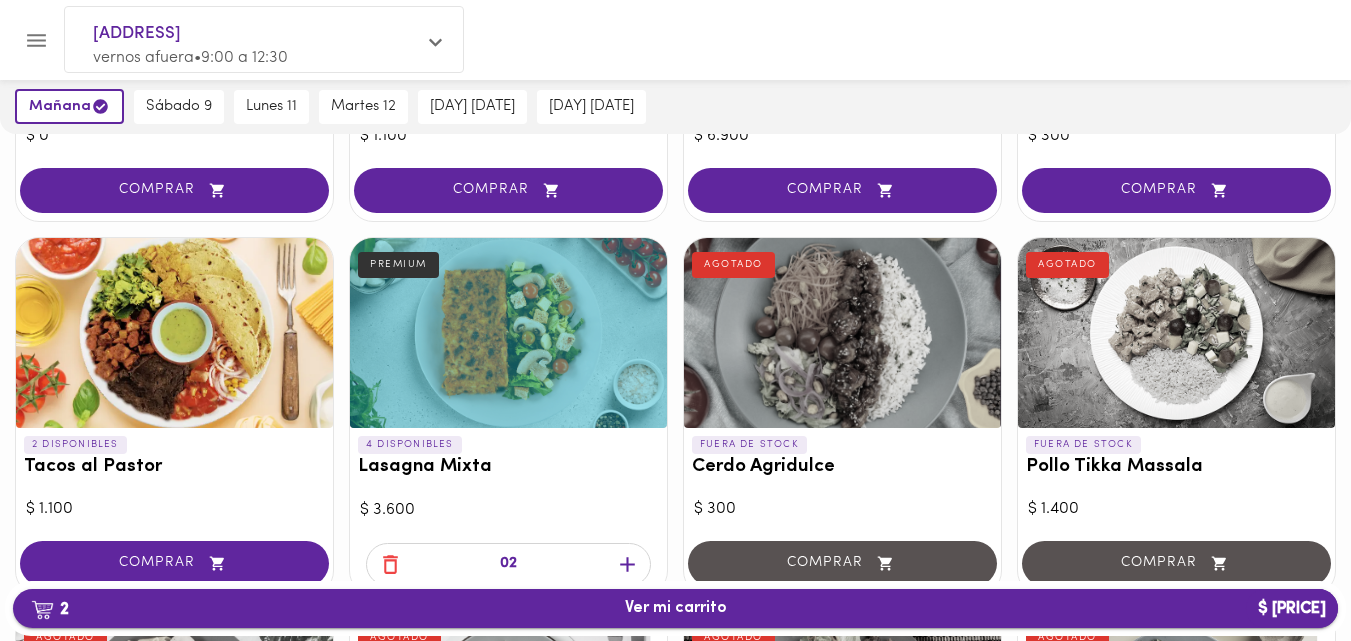 click on "2 Ver mi carrito $ [PRICE]" at bounding box center (675, 608) 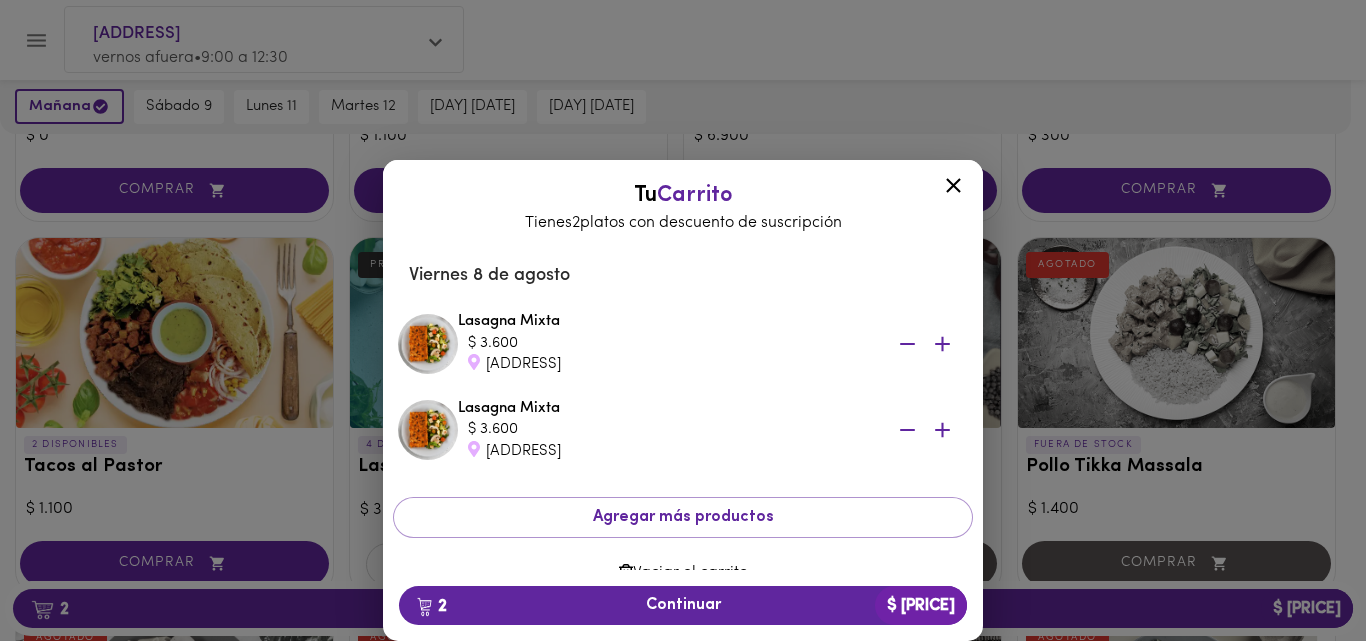 drag, startPoint x: 983, startPoint y: 316, endPoint x: 988, endPoint y: 369, distance: 53.235325 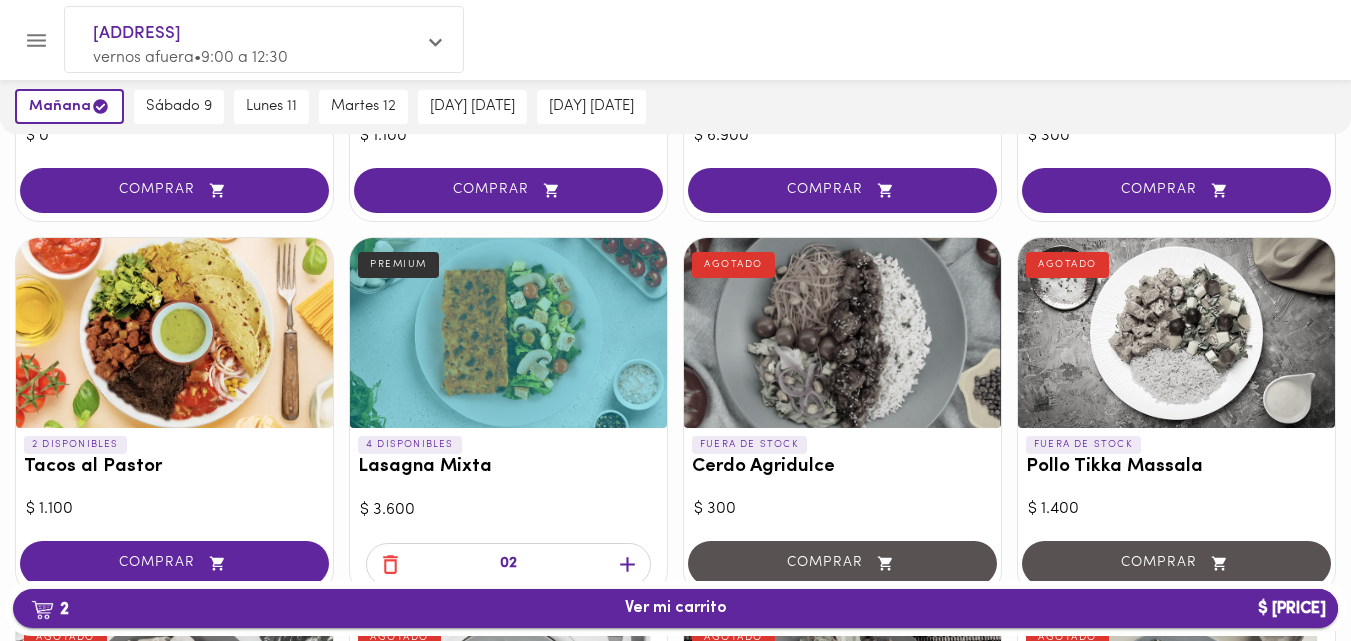 click on "2 Ver mi carrito $ [PRICE]" at bounding box center [676, 608] 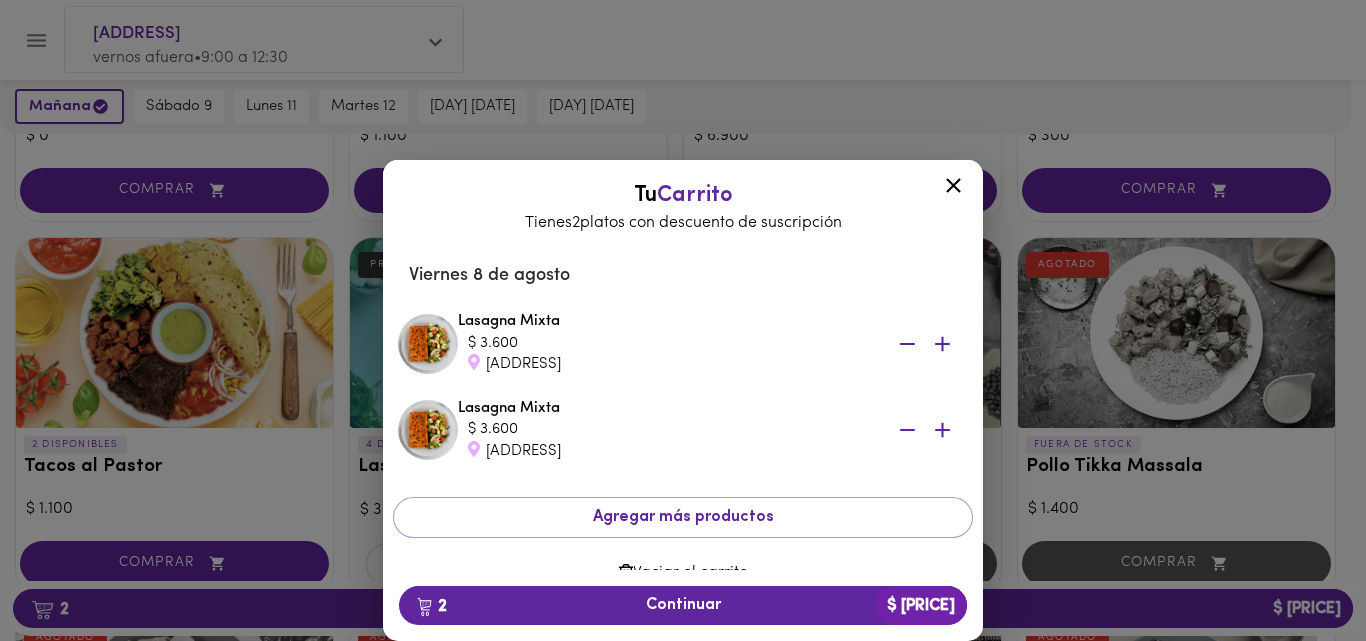 scroll, scrollTop: 33, scrollLeft: 0, axis: vertical 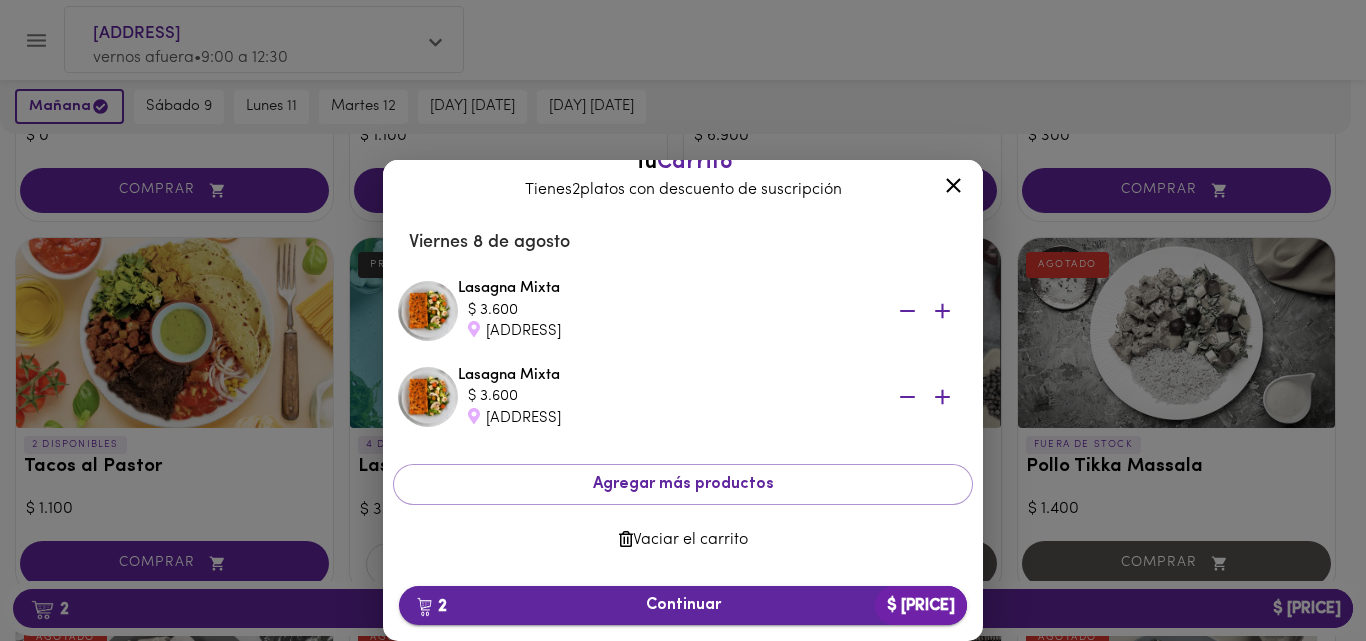 click on "2 Continuar $ [PRICE]" at bounding box center [683, 605] 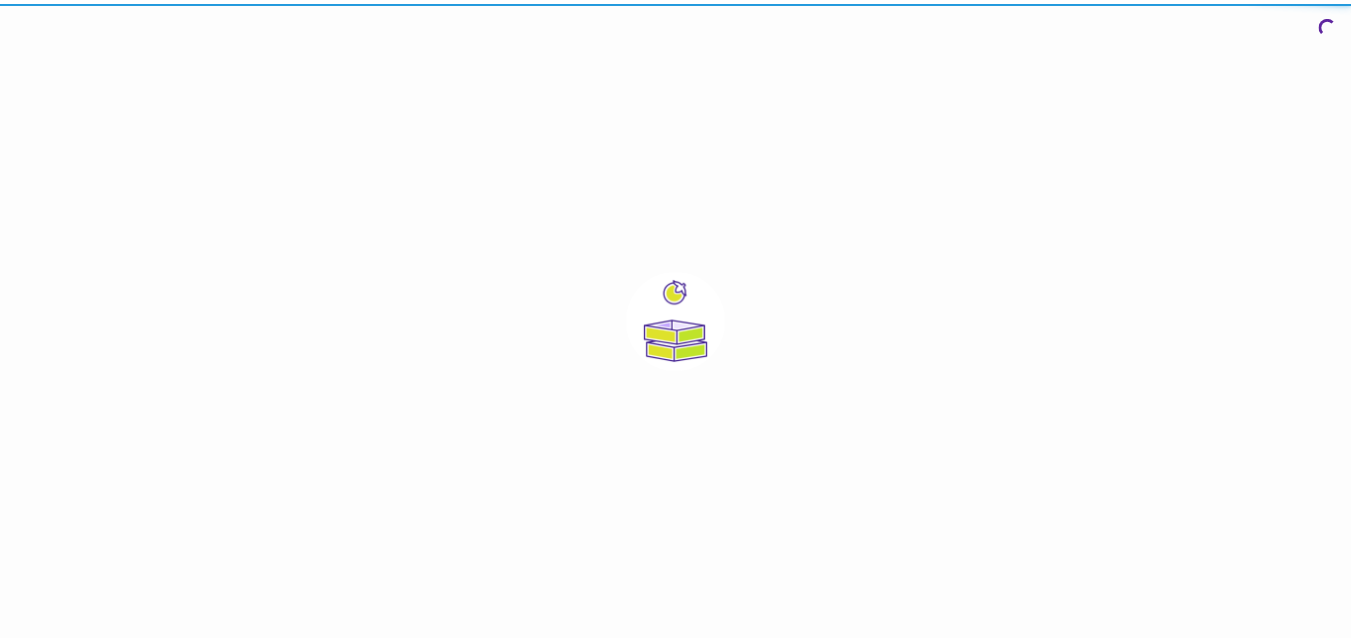 scroll, scrollTop: 0, scrollLeft: 0, axis: both 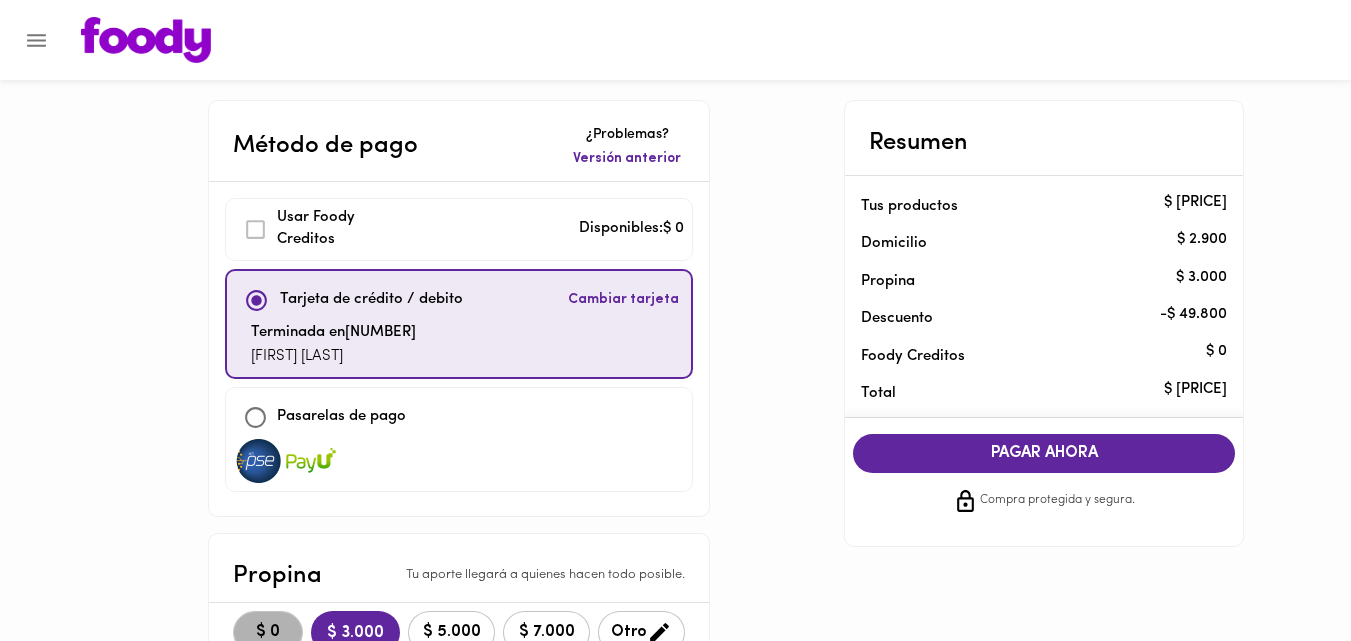 click on "$ 0" at bounding box center [268, 632] 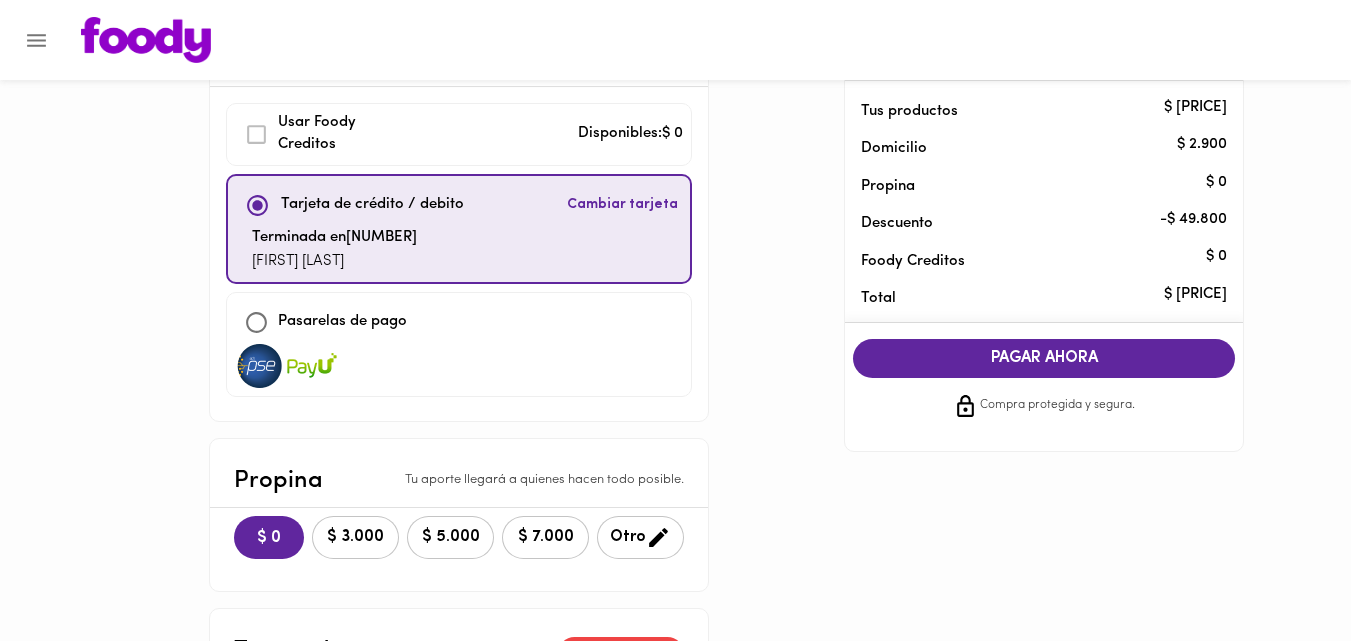scroll, scrollTop: 97, scrollLeft: 0, axis: vertical 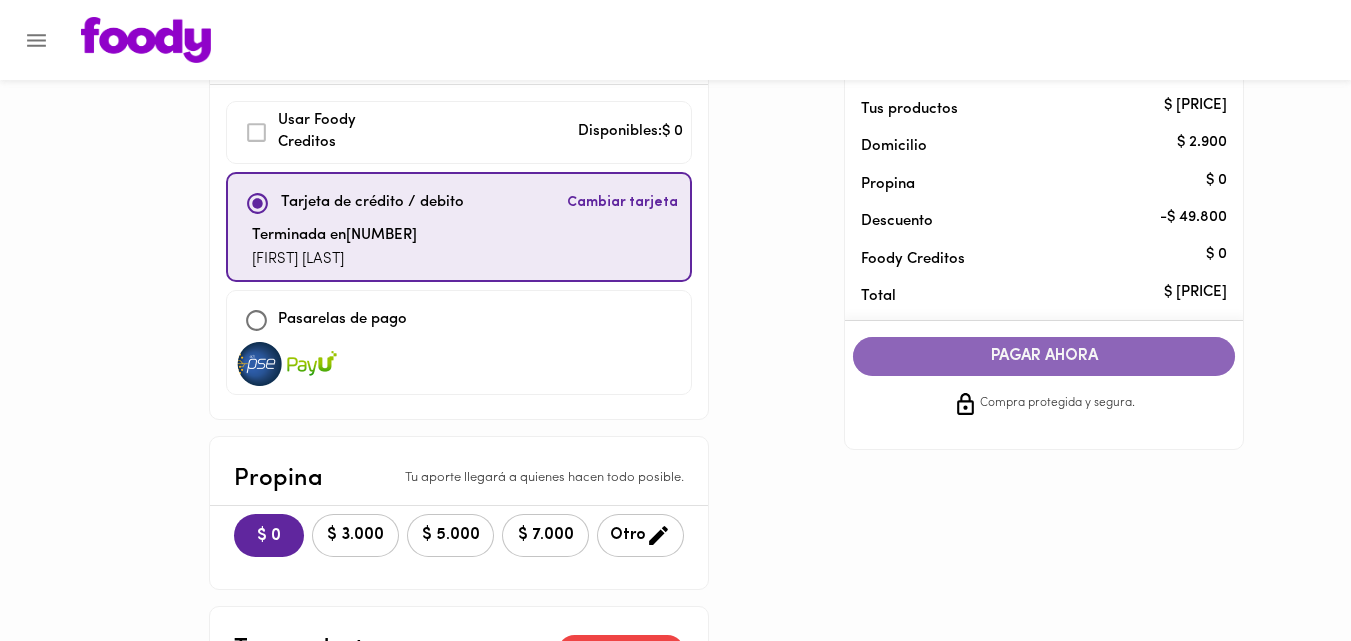 click on "PAGAR AHORA" at bounding box center (1044, 356) 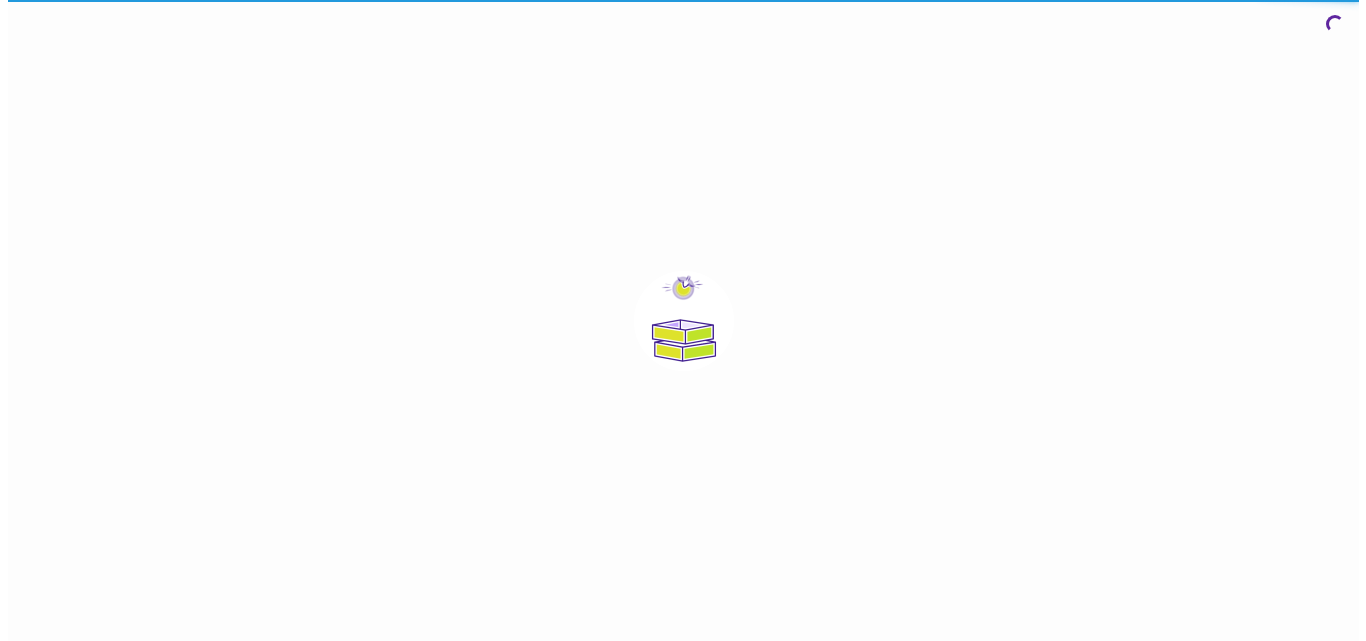 scroll, scrollTop: 0, scrollLeft: 0, axis: both 